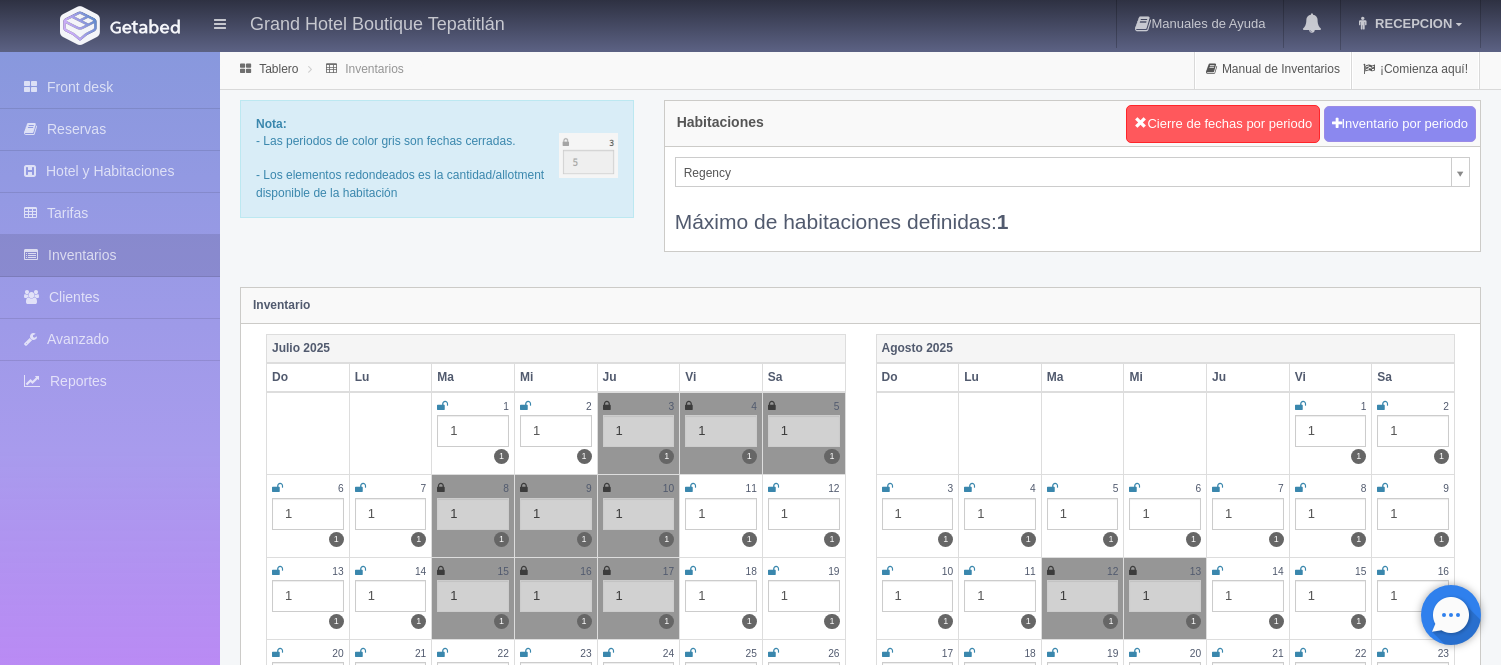 scroll, scrollTop: 111, scrollLeft: 0, axis: vertical 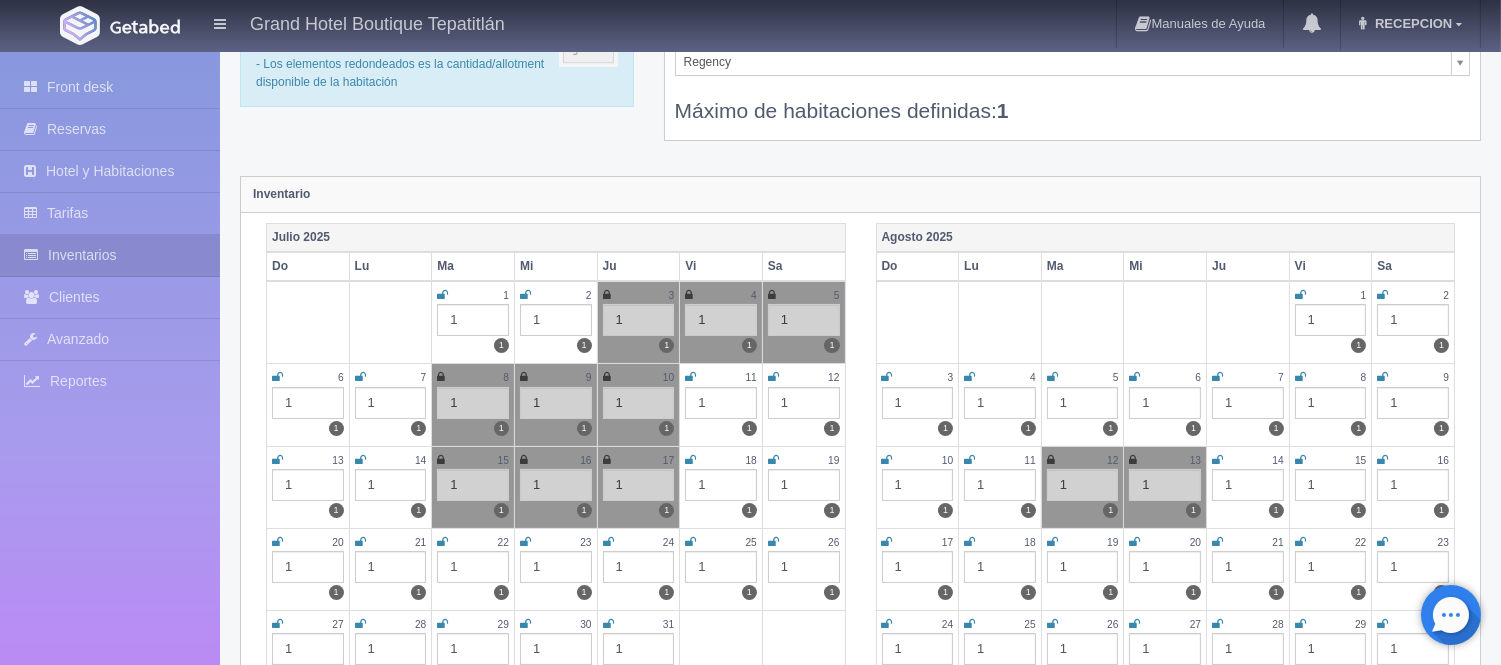 click on "Grand Hotel Boutique Tepatitlán
Manuales de Ayuda
Actualizaciones recientes
RECEPCION
Mi Perfil
Salir / Log Out
Procesando...
Front desk
Reservas
Hotel y Habitaciones
Tarifas
Inventarios
Clientes
Avanzado
Configuración métodos de pago
Reportes" at bounding box center [750, 1661] 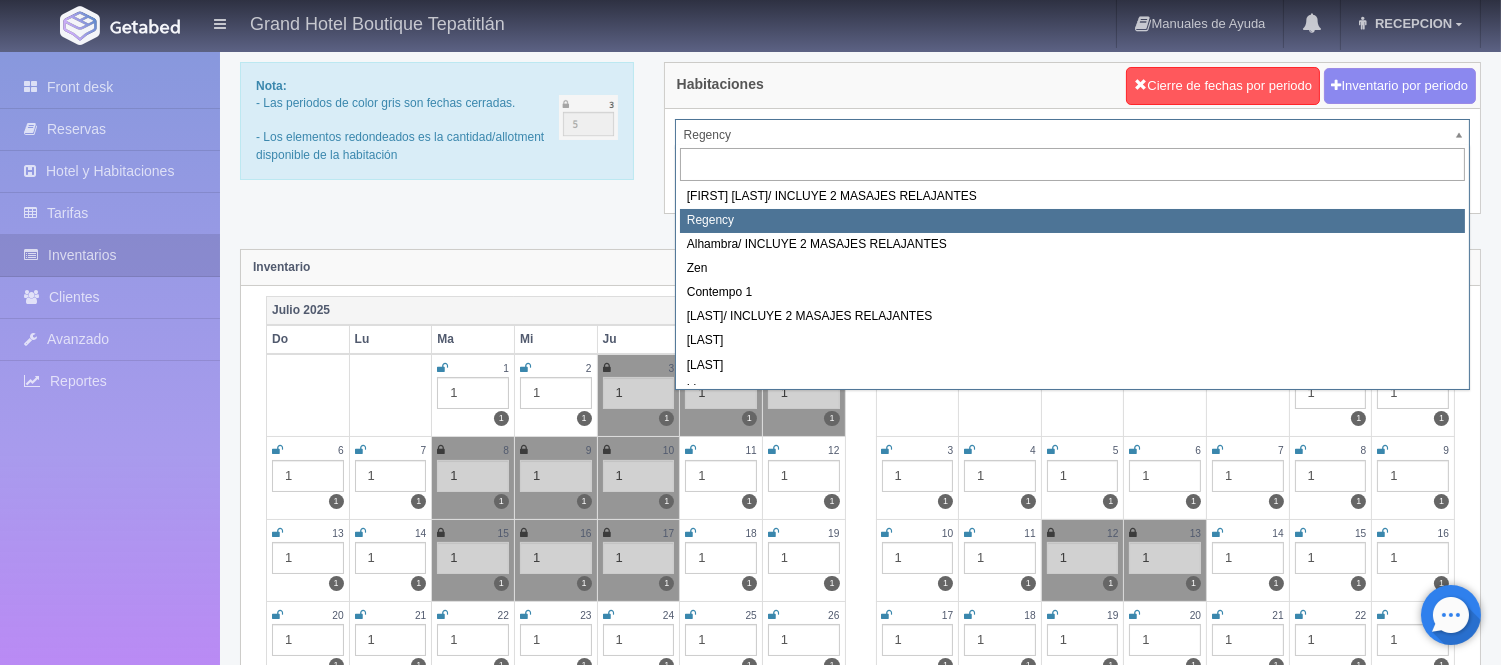 scroll, scrollTop: 0, scrollLeft: 0, axis: both 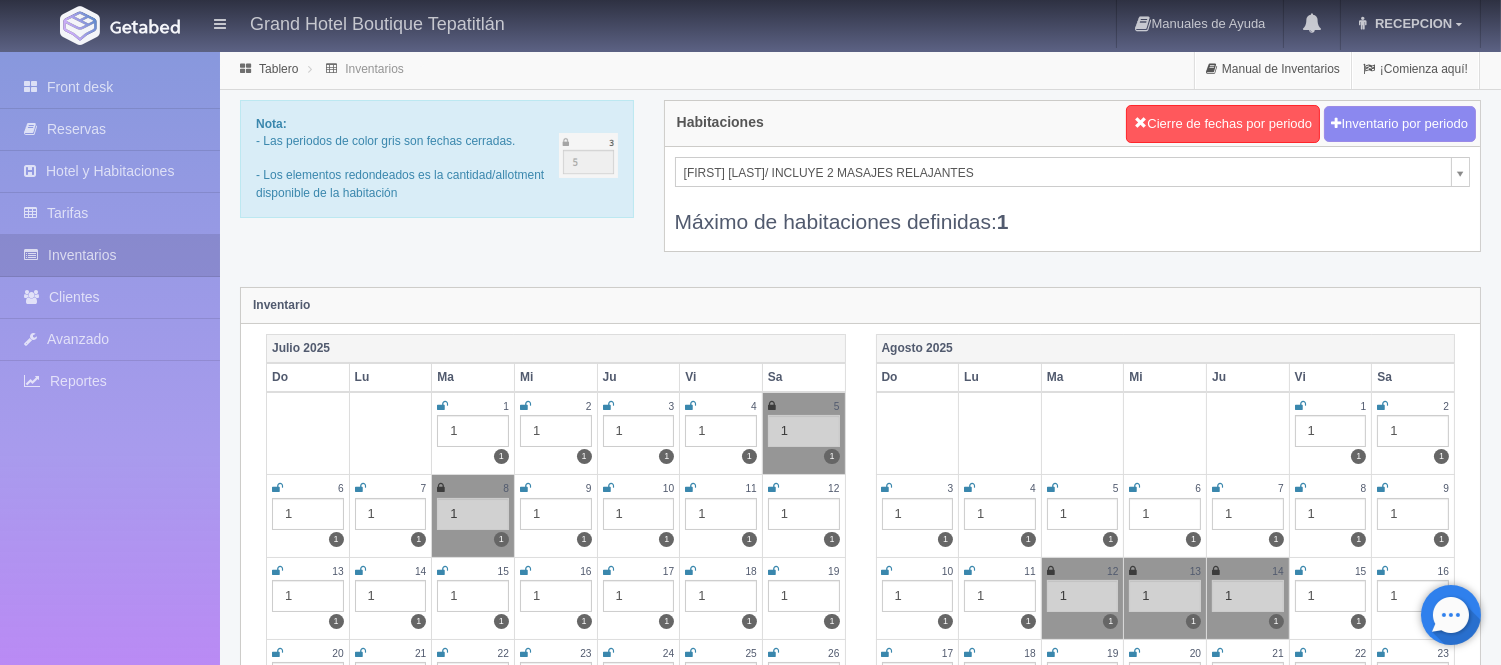 click on "Grand Hotel Boutique Tepatitlán
Manuales de Ayuda
Actualizaciones recientes
RECEPCION
Mi Perfil
Salir / Log Out
Procesando...
Front desk
Reservas
Hotel y Habitaciones
Tarifas
Inventarios
Clientes
Avanzado
Configuración métodos de pago
Reportes" at bounding box center [750, 1772] 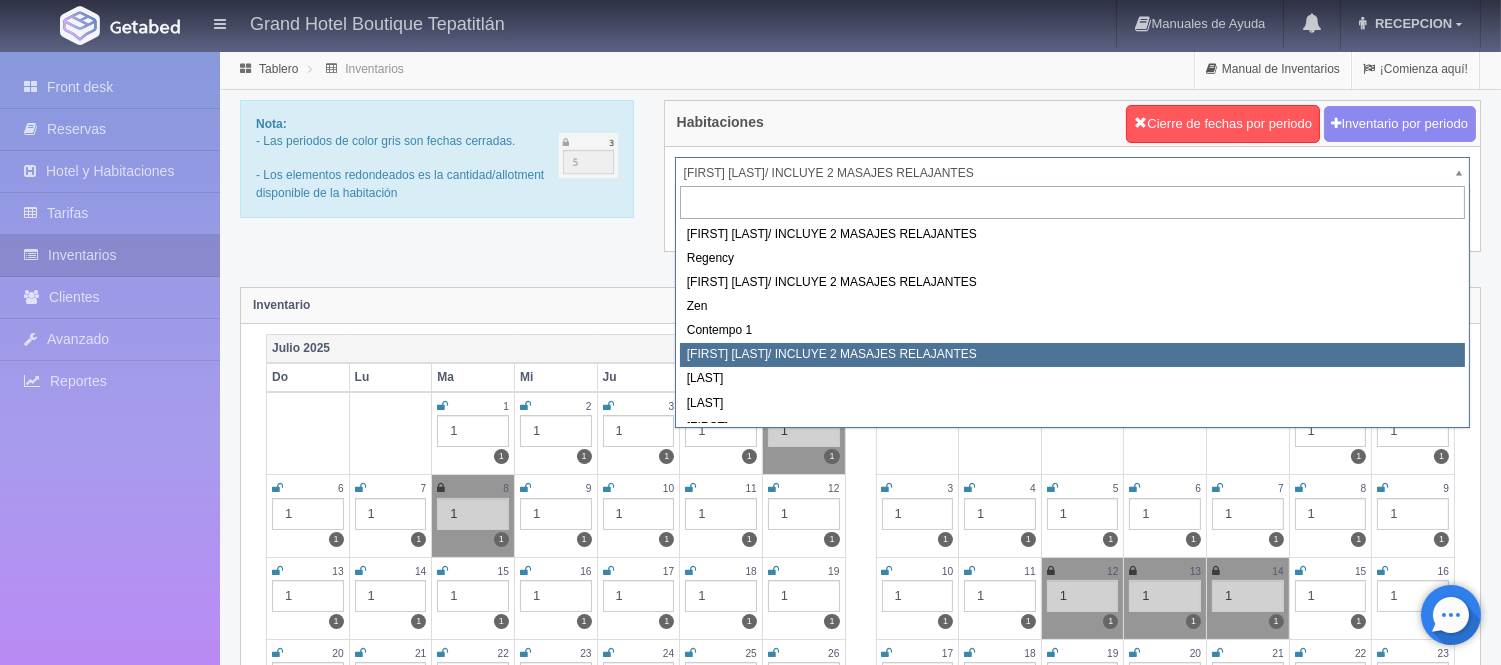 click on "Grand Hotel Boutique Tepatitlán
Manuales de Ayuda
Actualizaciones recientes
RECEPCION
Mi Perfil
Salir / Log Out
Procesando...
Front desk
Reservas
Hotel y Habitaciones
Tarifas
Inventarios
Clientes
Avanzado
Configuración métodos de pago
Reportes" at bounding box center (750, 1772) 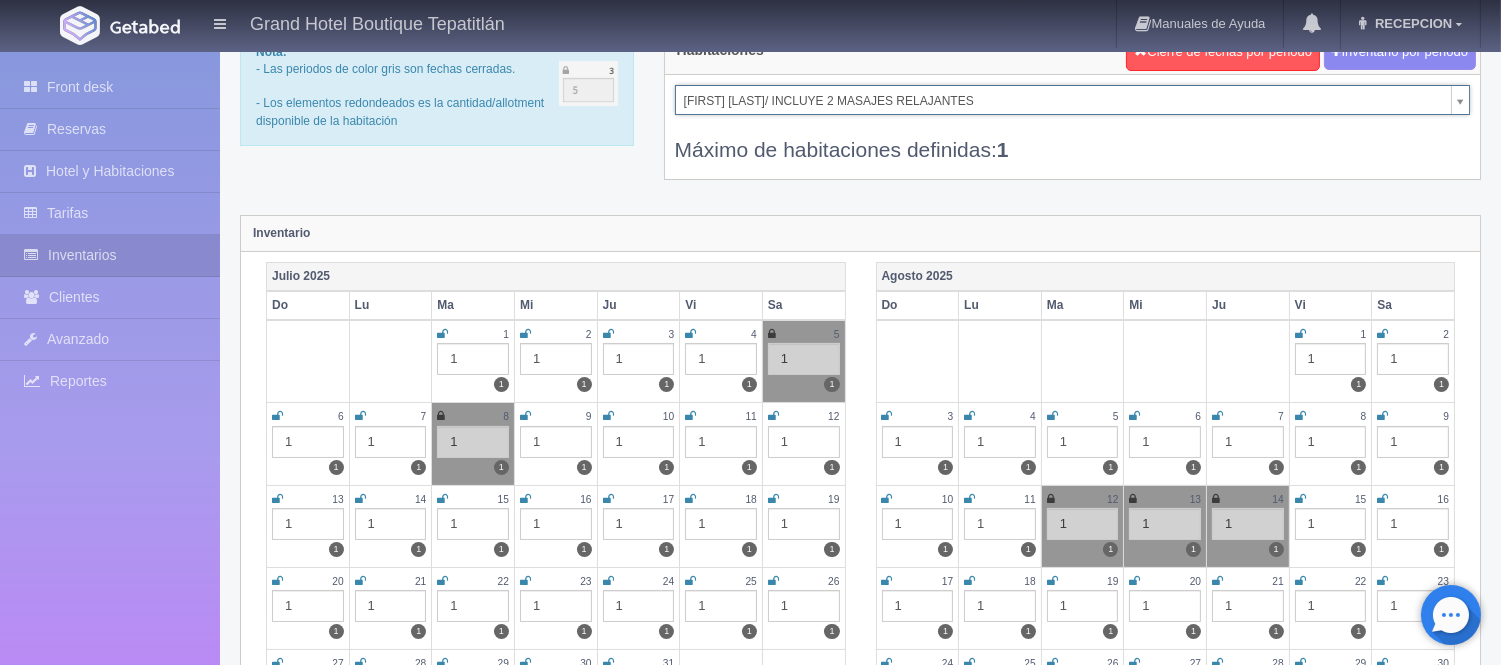 scroll, scrollTop: 111, scrollLeft: 0, axis: vertical 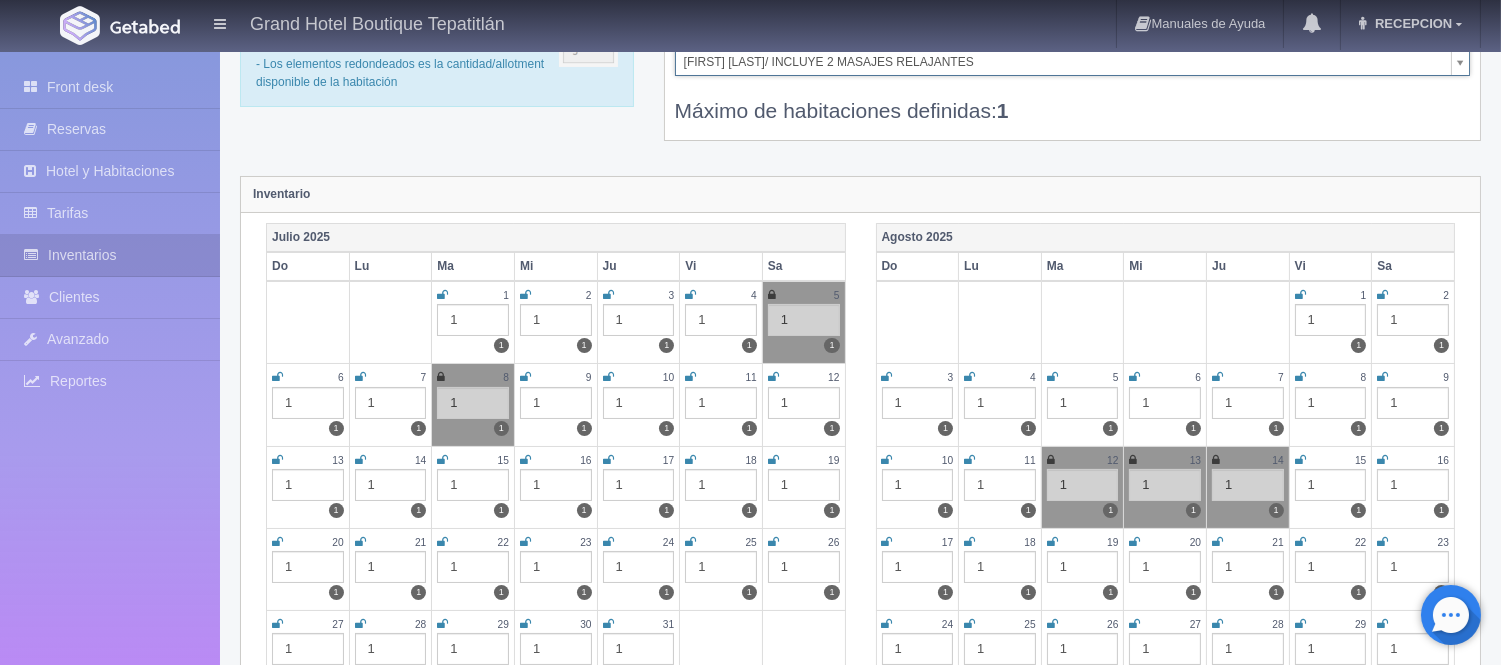 click on "Grand Hotel Boutique Tepatitlán
Manuales de Ayuda
Actualizaciones recientes
RECEPCION
Mi Perfil
Salir / Log Out
Procesando...
Front desk
Reservas
Hotel y Habitaciones
Tarifas
Inventarios
Clientes
Avanzado
Configuración métodos de pago
Reportes" at bounding box center (750, 1661) 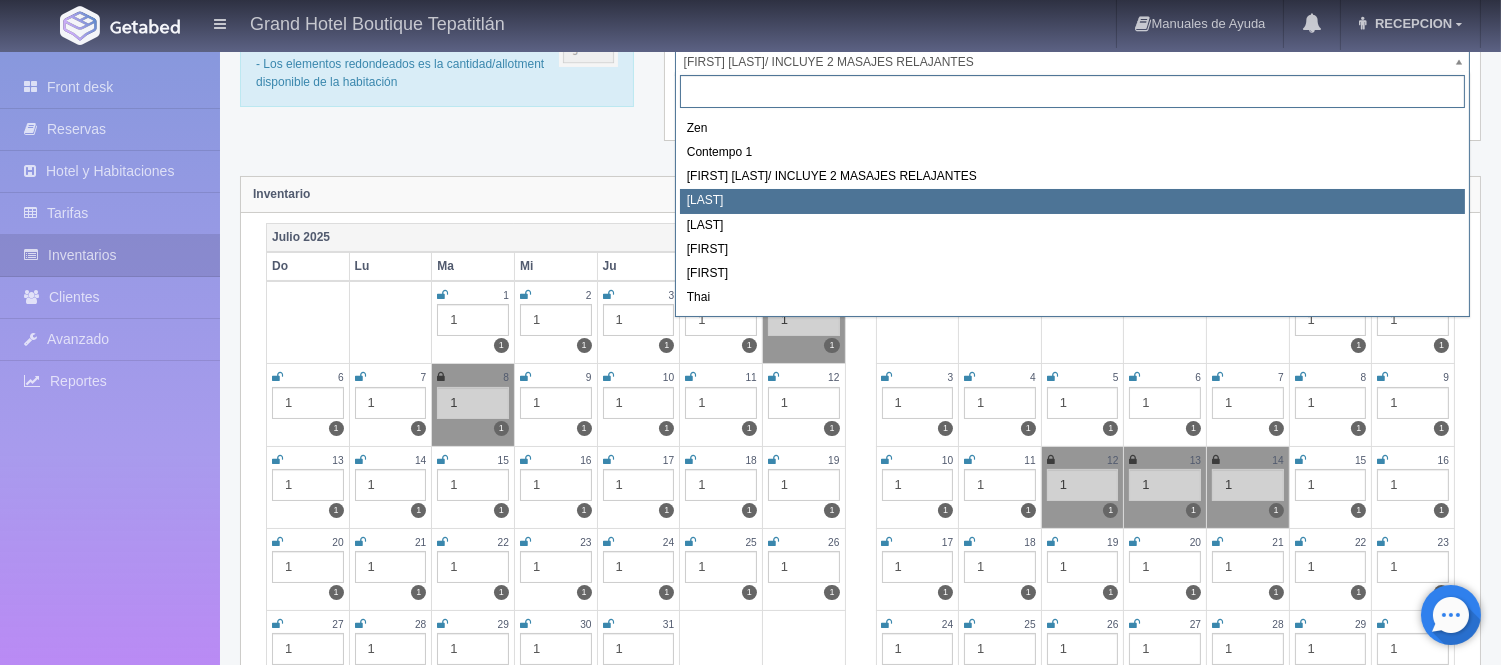 scroll, scrollTop: 113, scrollLeft: 0, axis: vertical 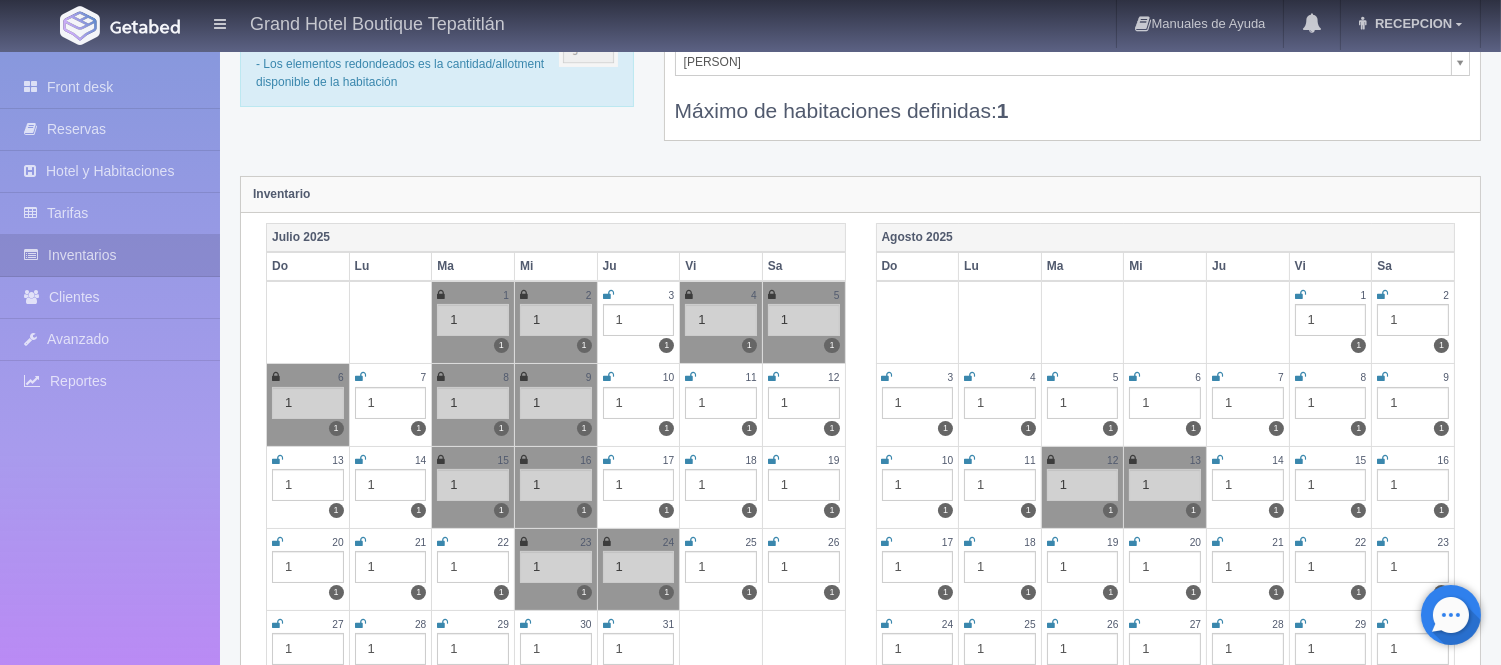 click on "Grand Hotel Boutique Tepatitlán
Manuales de Ayuda
Actualizaciones recientes
RECEPCION
Mi Perfil
Salir / Log Out
Procesando...
Front desk
Reservas
Hotel y Habitaciones
Tarifas
Inventarios
Clientes
Avanzado
Configuración métodos de pago
Reportes" at bounding box center [750, 1661] 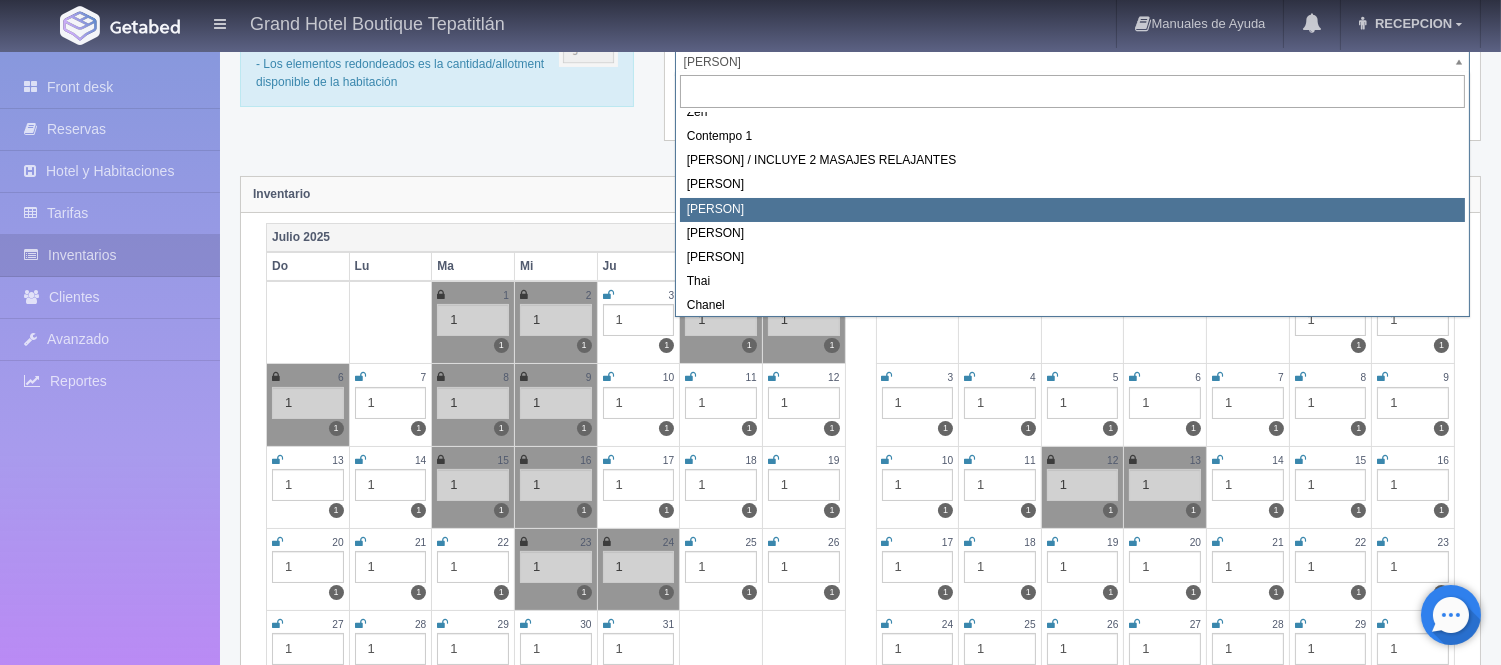 scroll, scrollTop: 113, scrollLeft: 0, axis: vertical 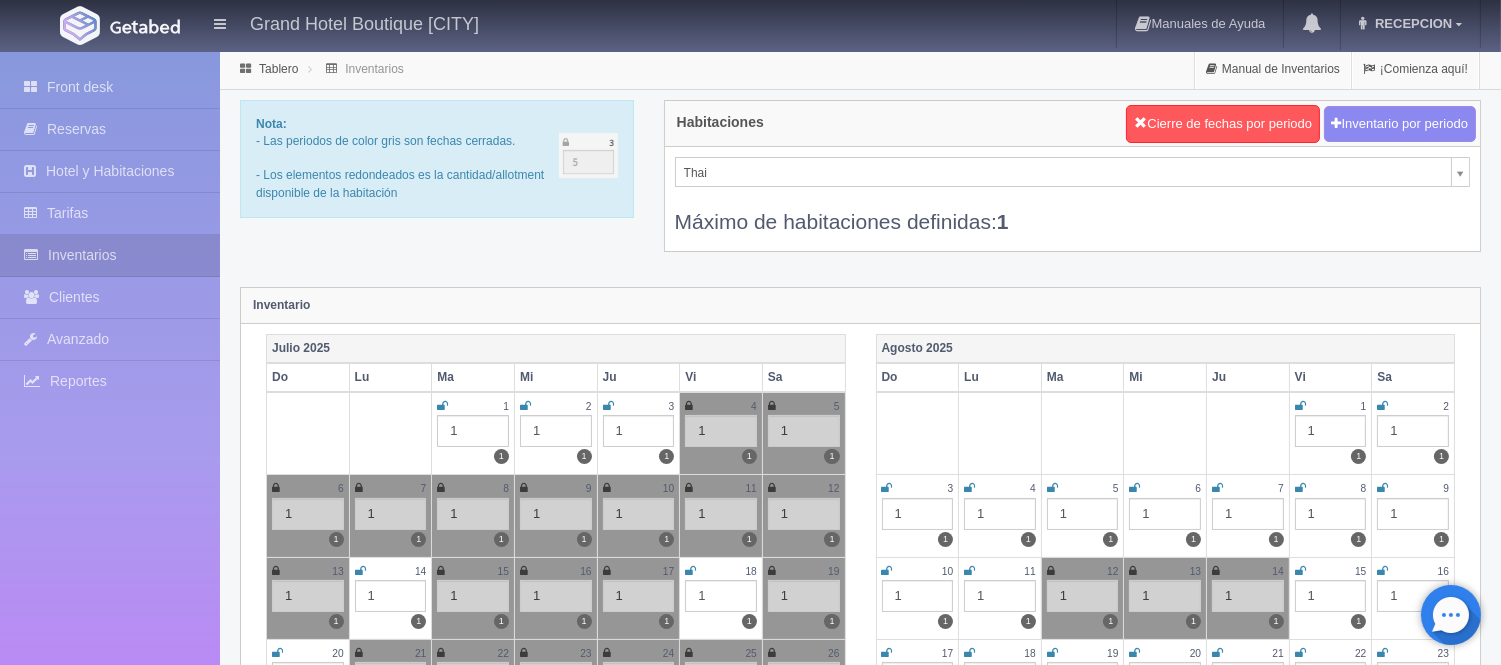 click on "Grand Hotel Boutique Tepatitlán
Manuales de Ayuda
Actualizaciones recientes
RECEPCION
Mi Perfil
Salir / Log Out
Procesando...
Front desk
Reservas
Hotel y Habitaciones
Tarifas
Inventarios
Clientes
Avanzado
Configuración métodos de pago
Reportes" at bounding box center (750, 1772) 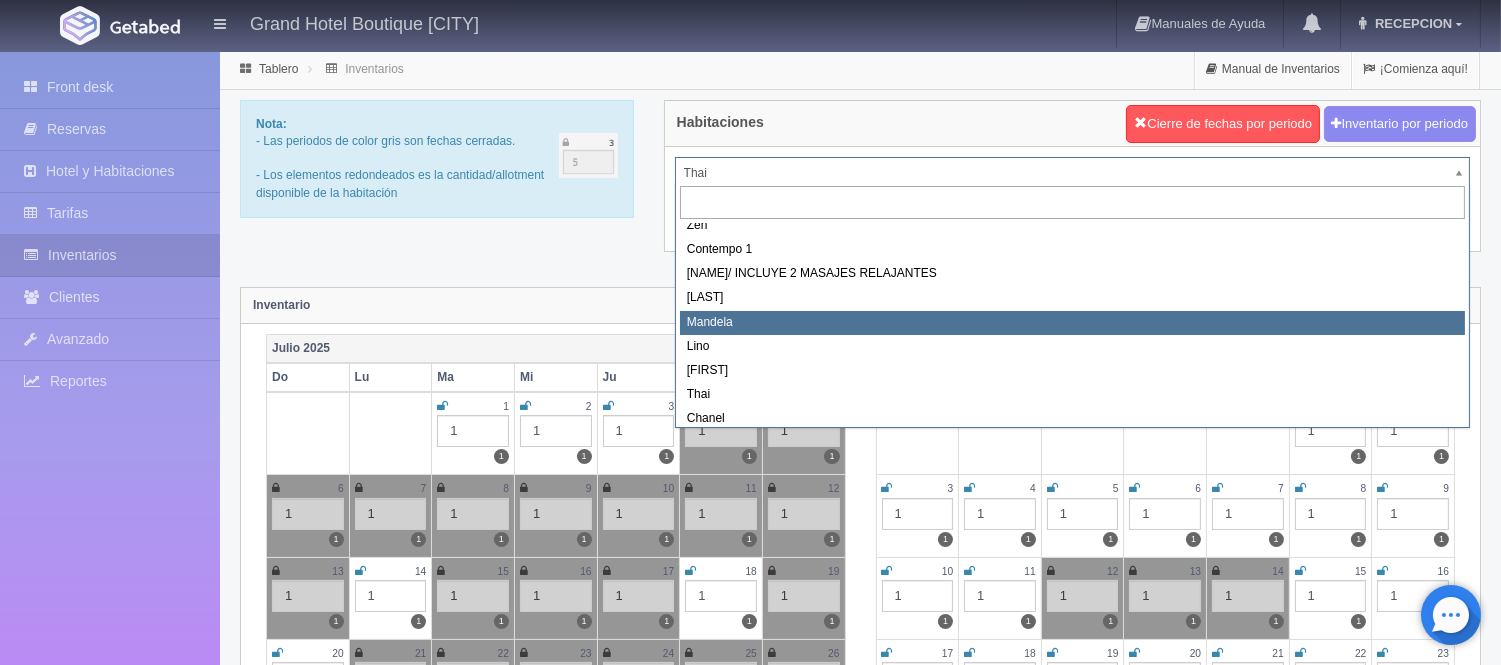 scroll, scrollTop: 113, scrollLeft: 0, axis: vertical 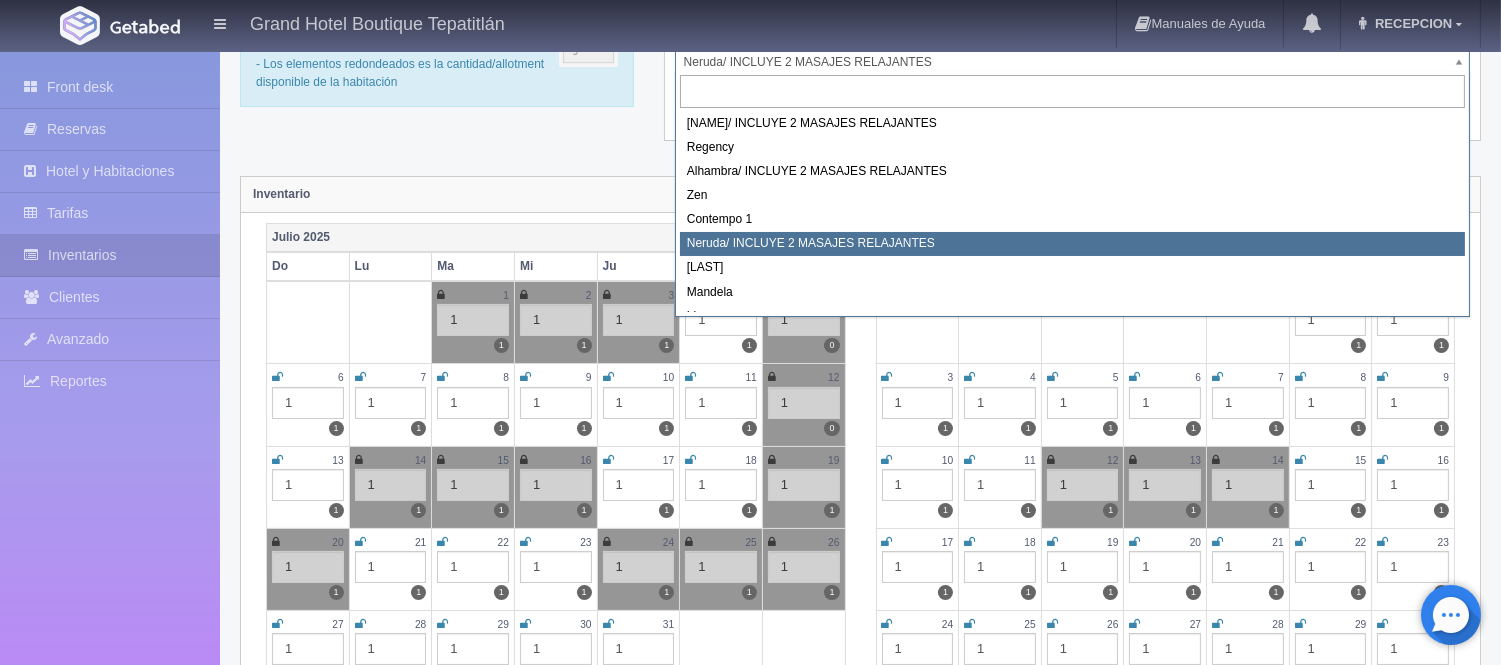 click on "Grand Hotel Boutique Tepatitlán
Manuales de Ayuda
Actualizaciones recientes
RECEPCION
Mi Perfil
Salir / Log Out
Procesando...
Front desk
Reservas
Hotel y Habitaciones
Tarifas
Inventarios
Clientes
Avanzado
Configuración métodos de pago
Reportes" at bounding box center [750, 1661] 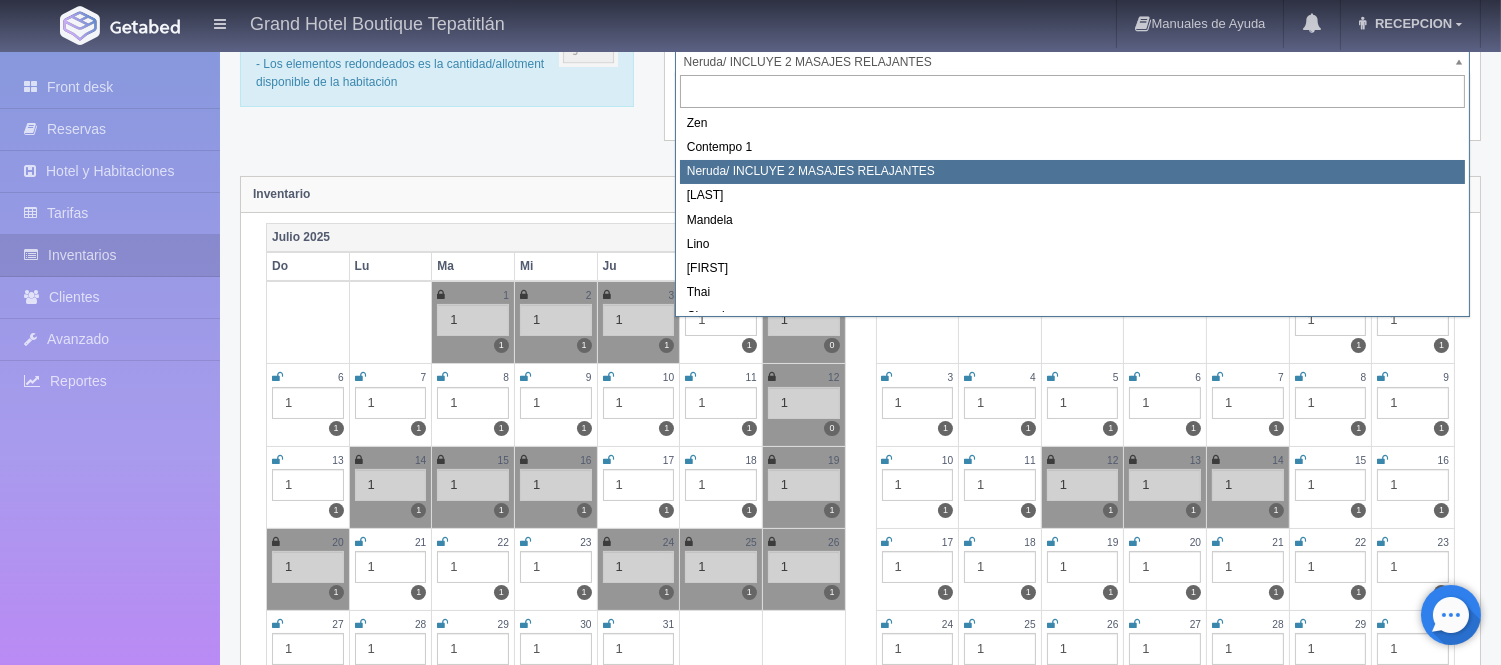 scroll, scrollTop: 111, scrollLeft: 0, axis: vertical 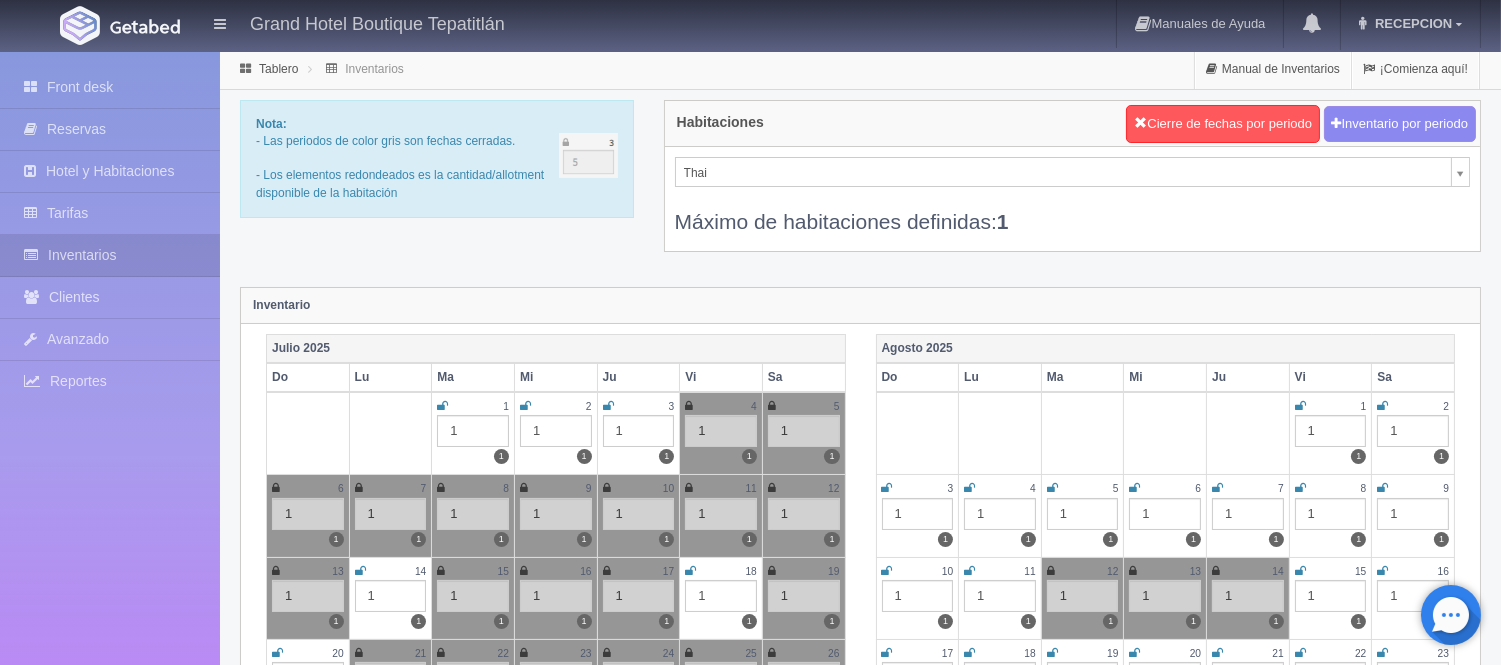 click on "Grand Hotel Boutique Tepatitlán
Manuales de Ayuda
Actualizaciones recientes
RECEPCION
Mi Perfil
Salir / Log Out
Procesando...
Front desk
Reservas
Hotel y Habitaciones
Tarifas
Inventarios
Clientes
Avanzado
Configuración métodos de pago
Reportes" at bounding box center [750, 1772] 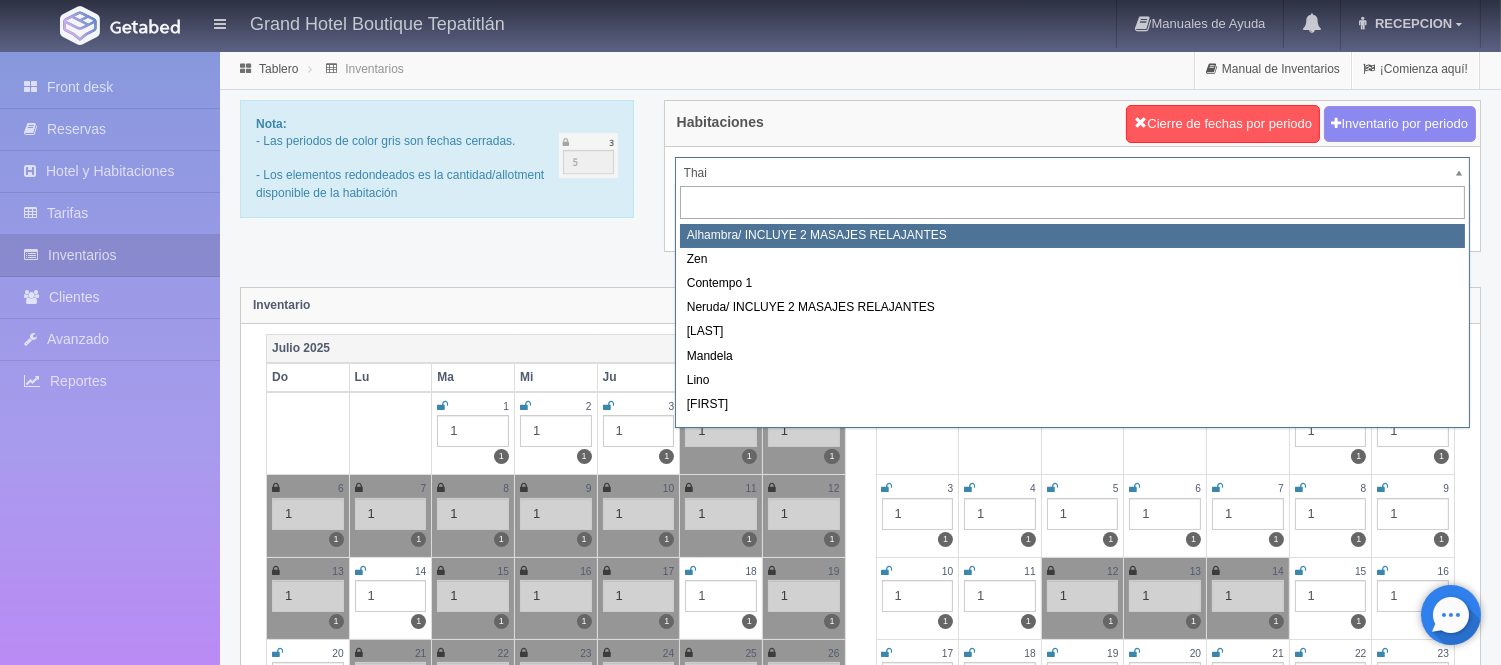 scroll, scrollTop: 0, scrollLeft: 0, axis: both 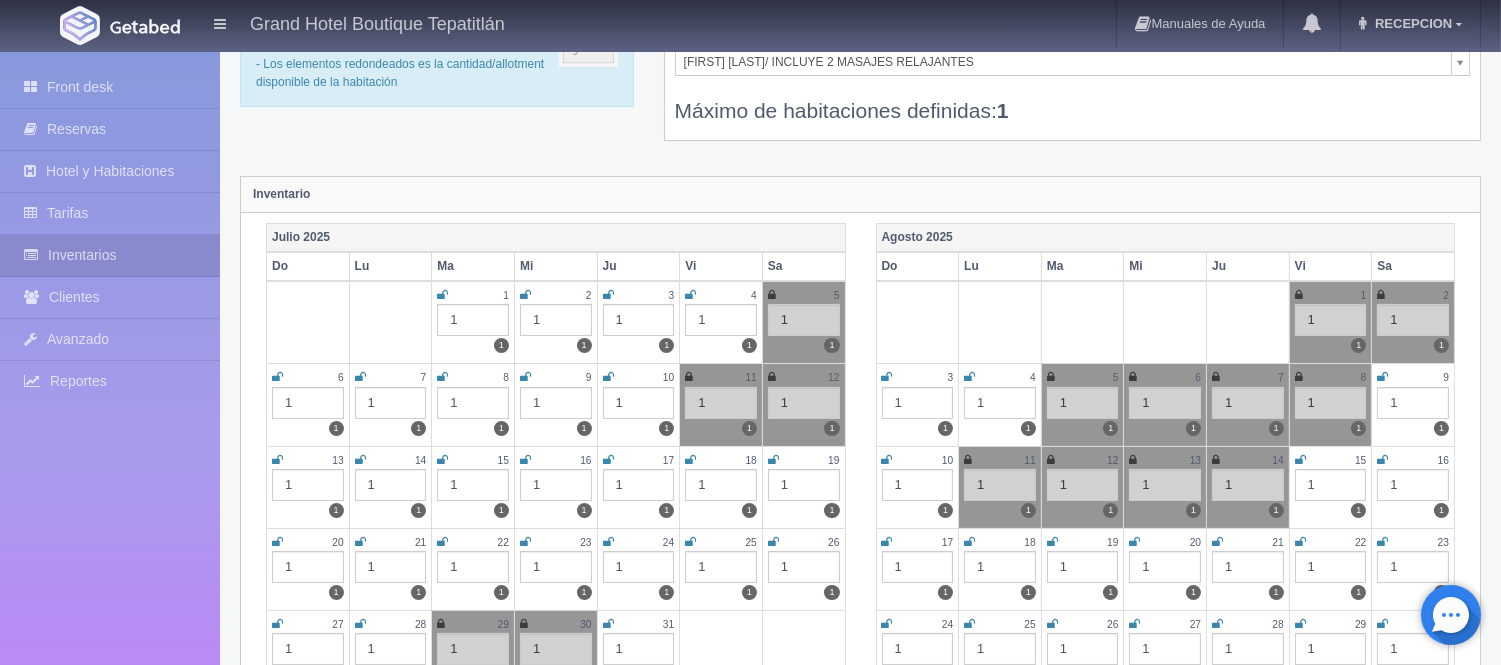 click on "Grand Hotel Boutique Tepatitlán
Manuales de Ayuda
Actualizaciones recientes
RECEPCION
Mi Perfil
Salir / Log Out
Procesando...
Front desk
Reservas
Hotel y Habitaciones
Tarifas
Inventarios
Clientes
Avanzado
Configuración métodos de pago
Reportes" at bounding box center (750, 1661) 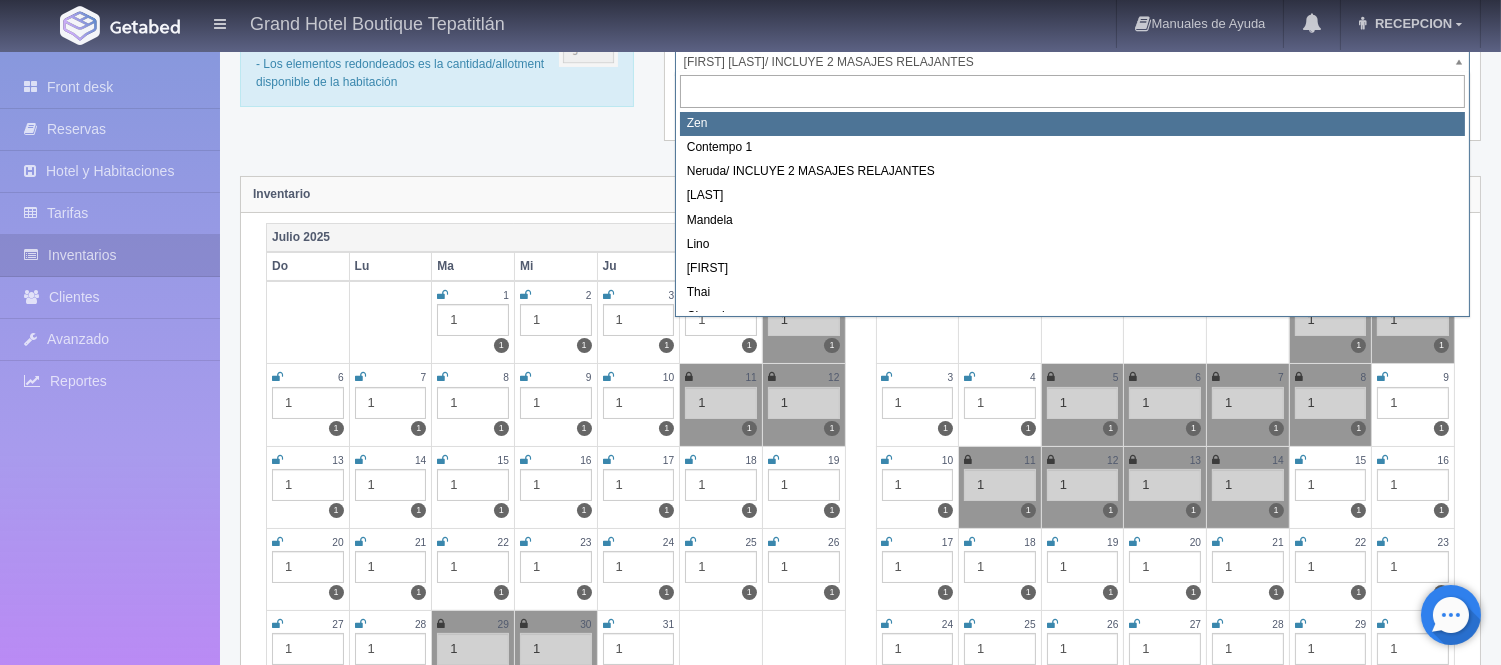 scroll, scrollTop: 111, scrollLeft: 0, axis: vertical 